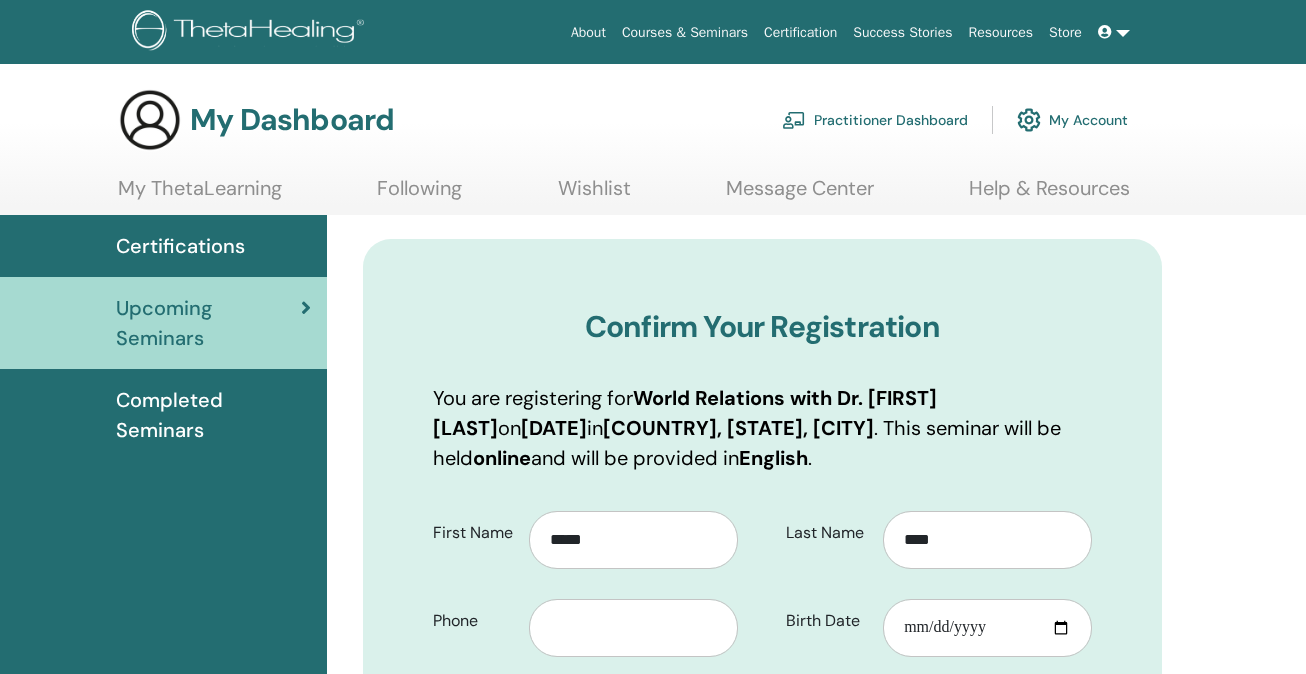 scroll, scrollTop: 0, scrollLeft: 0, axis: both 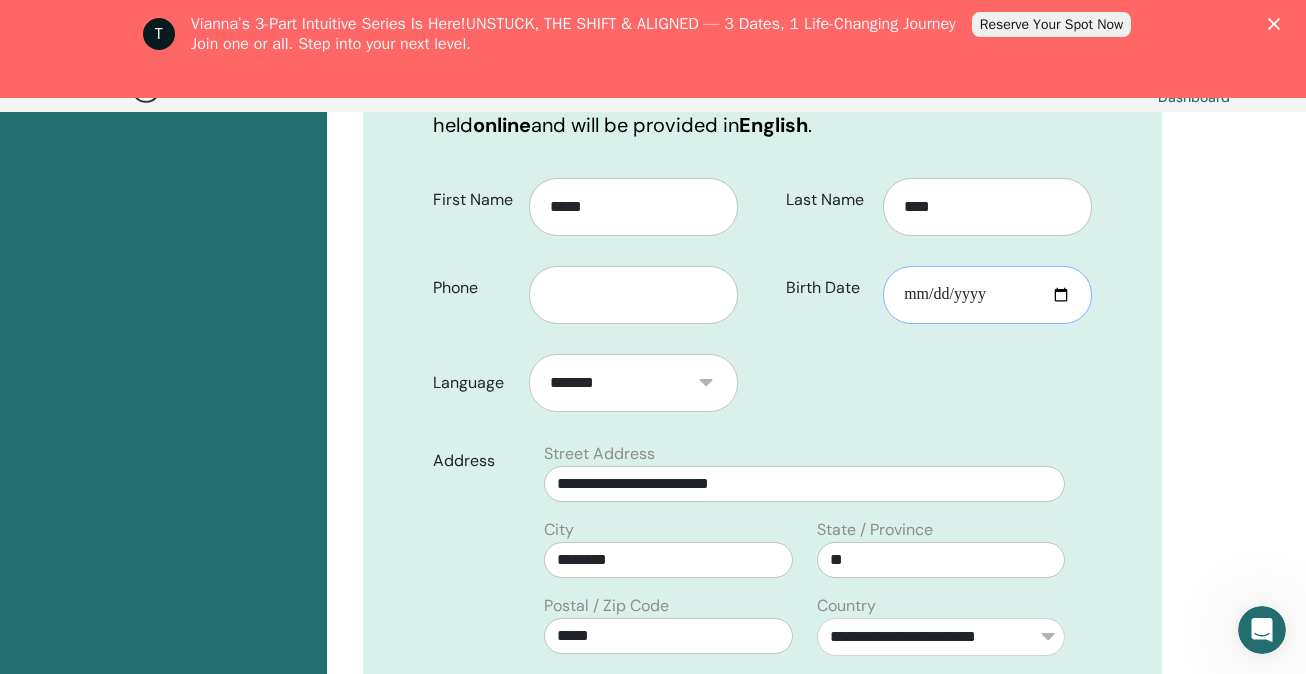 click on "Birth Date" at bounding box center [987, 295] 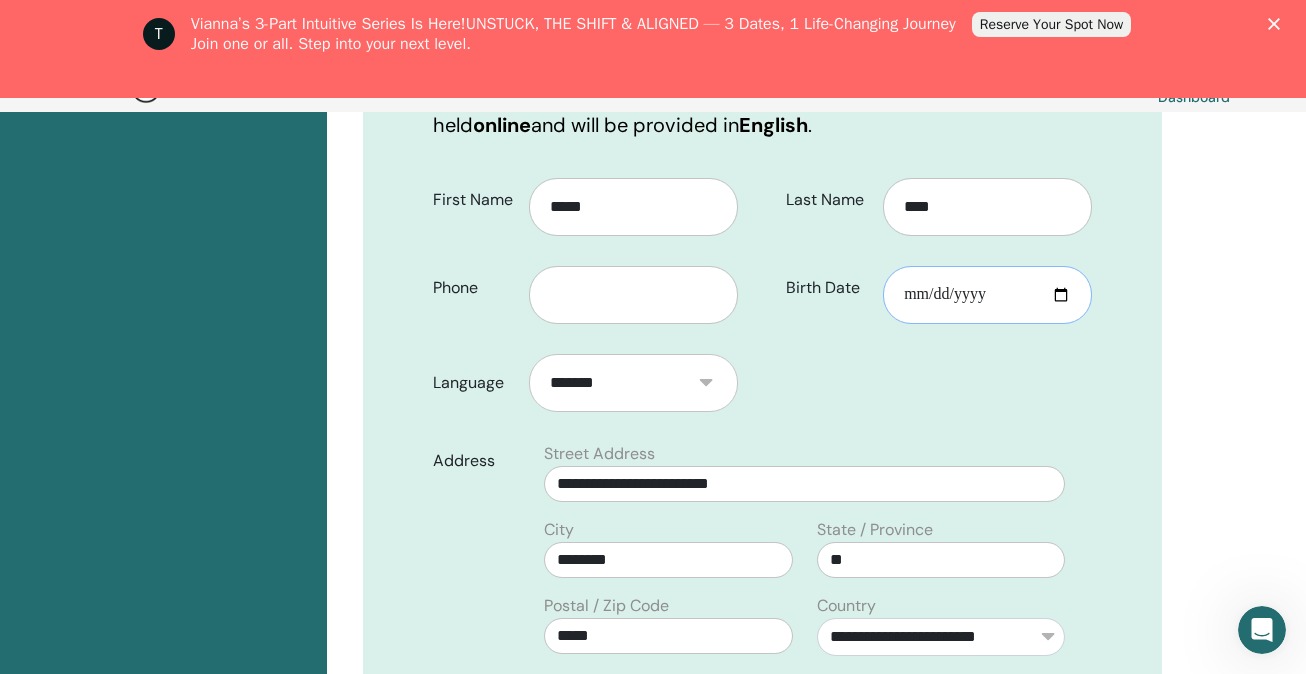 click on "Birth Date" at bounding box center [987, 295] 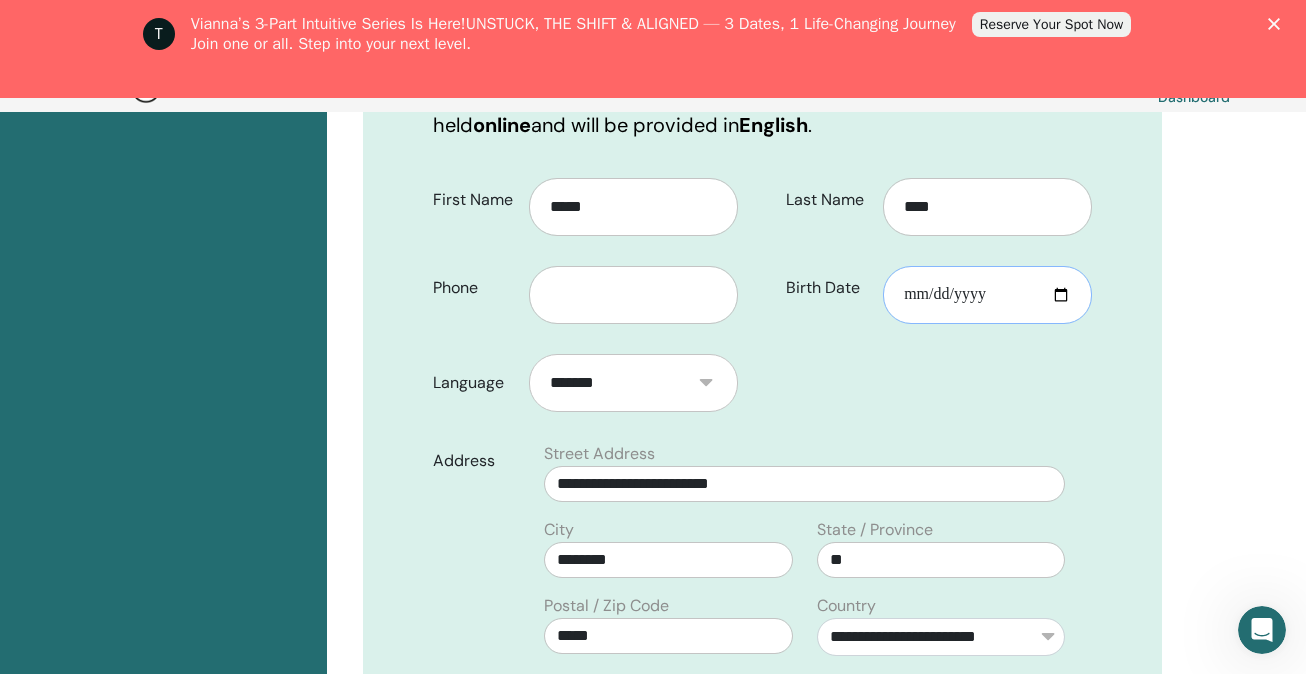 type on "**********" 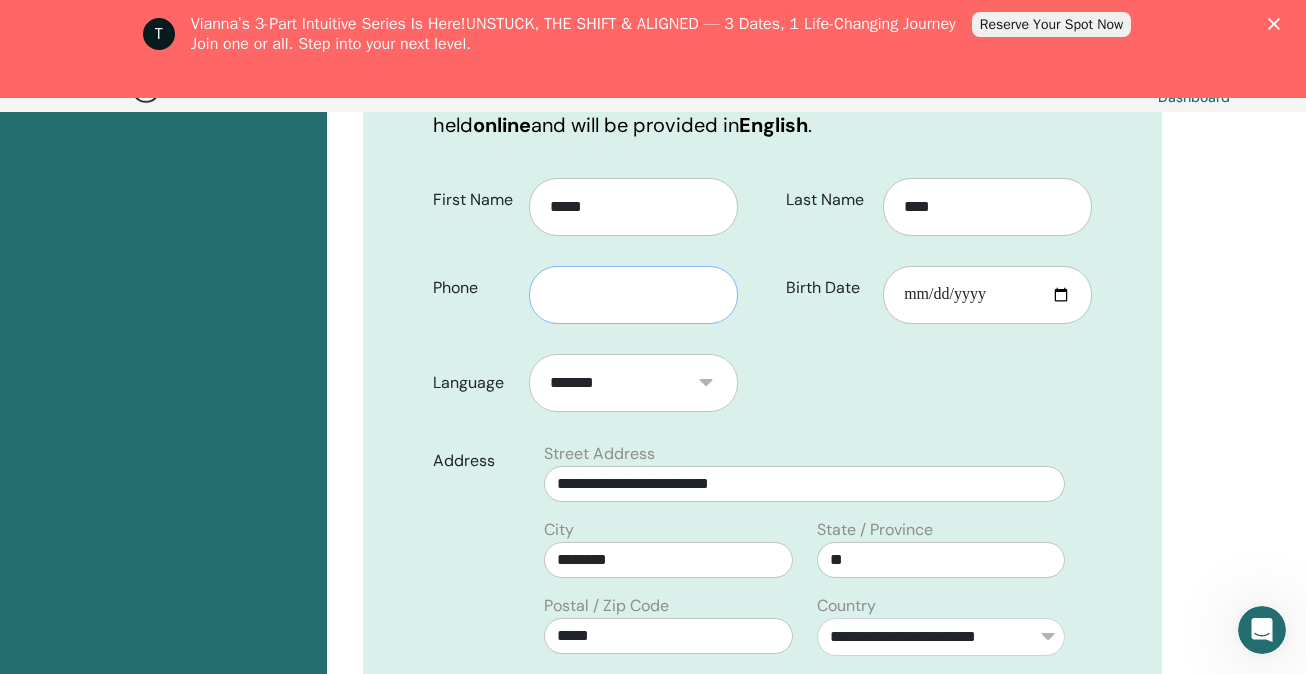 click at bounding box center [633, 295] 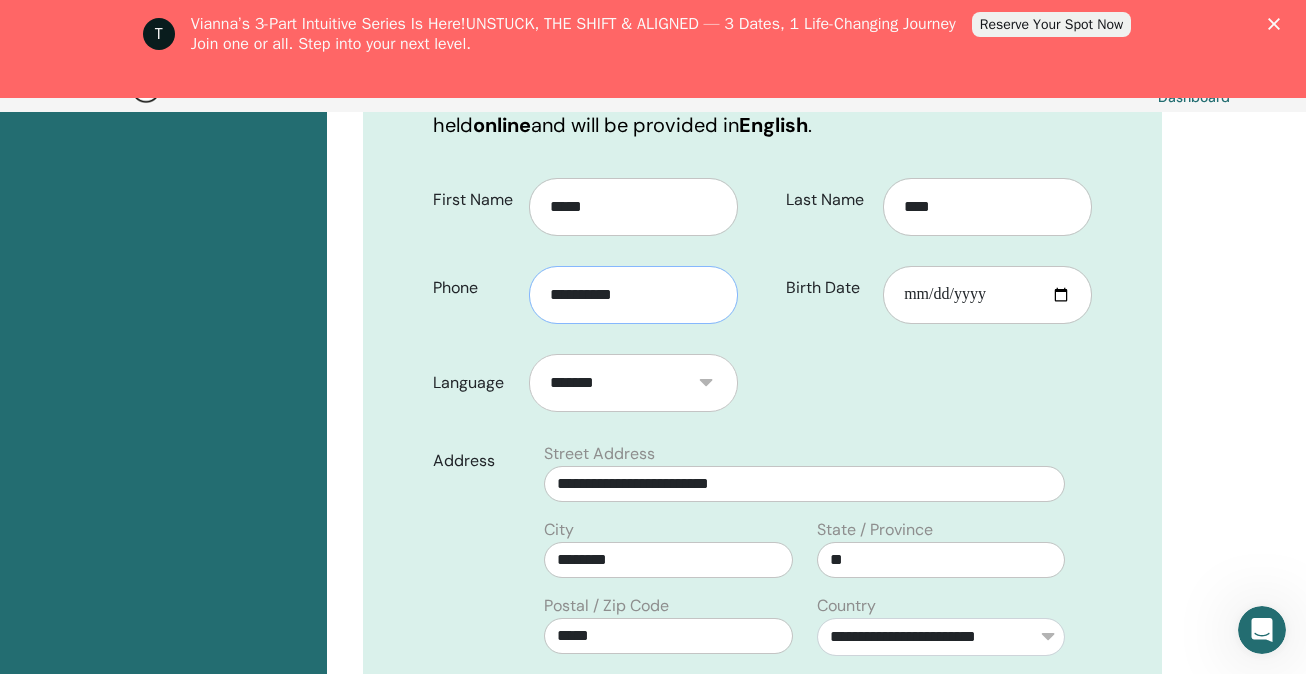 type on "**********" 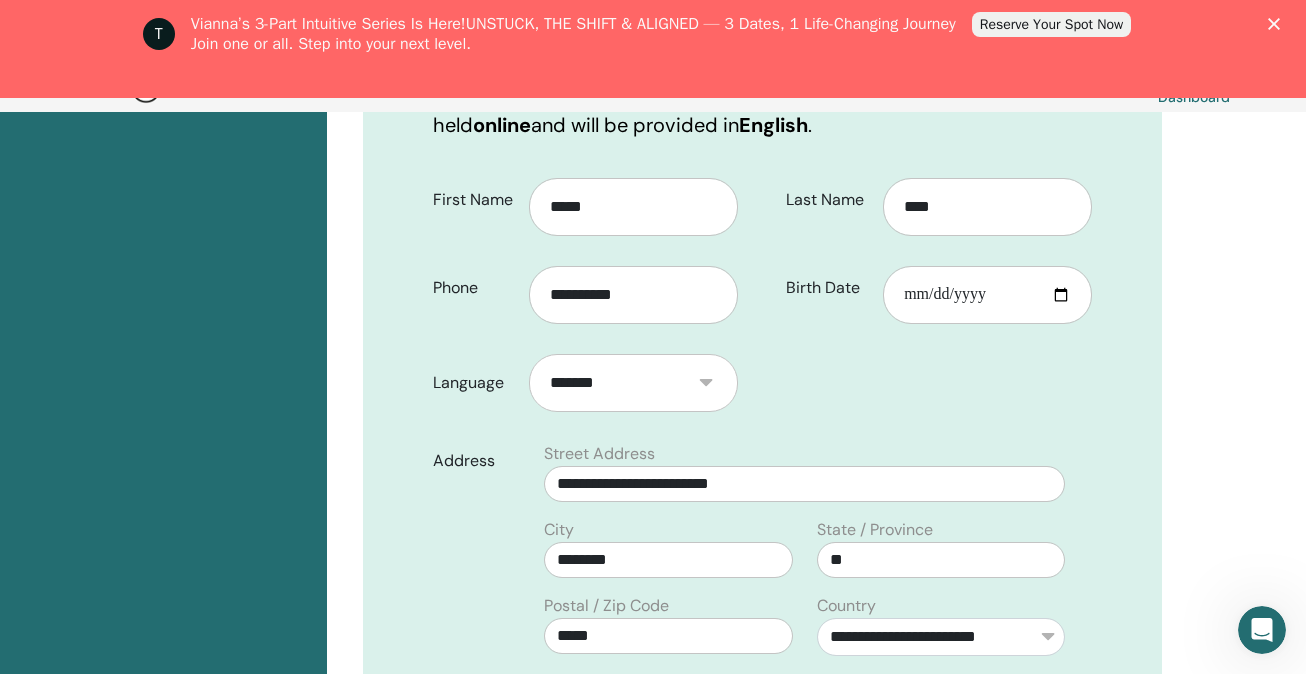 click on "**********" at bounding box center (763, 598) 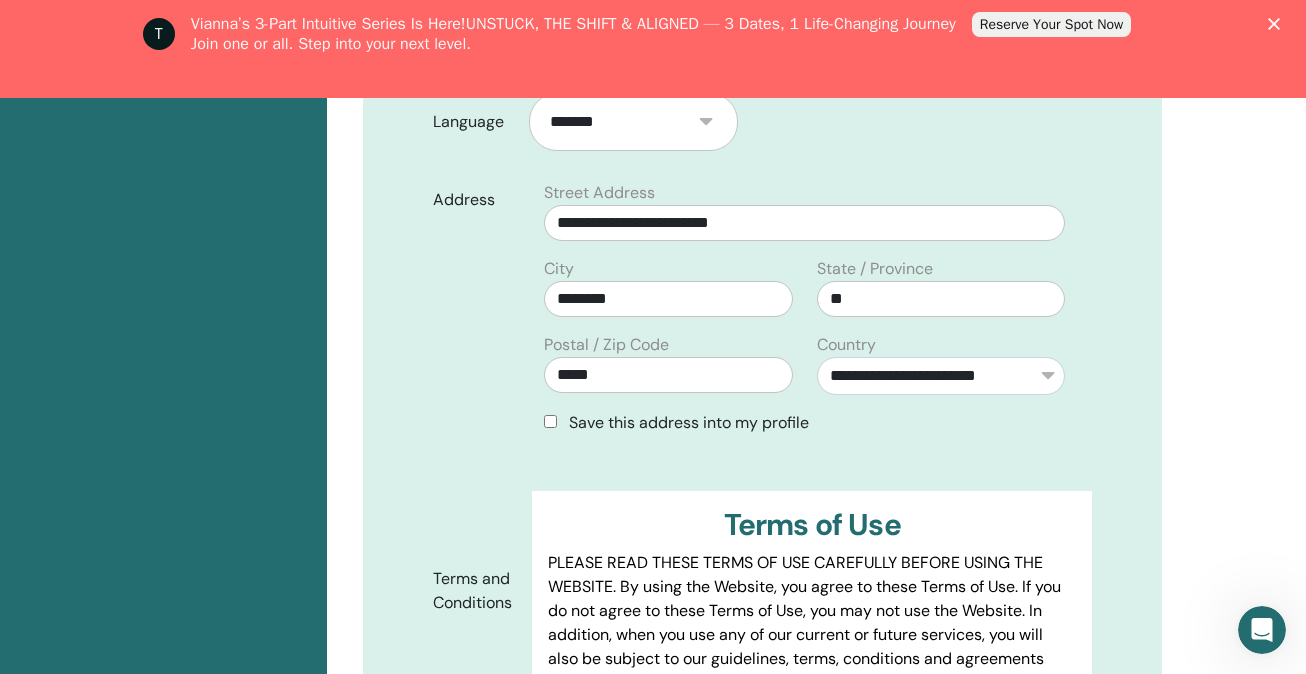 scroll, scrollTop: 837, scrollLeft: 0, axis: vertical 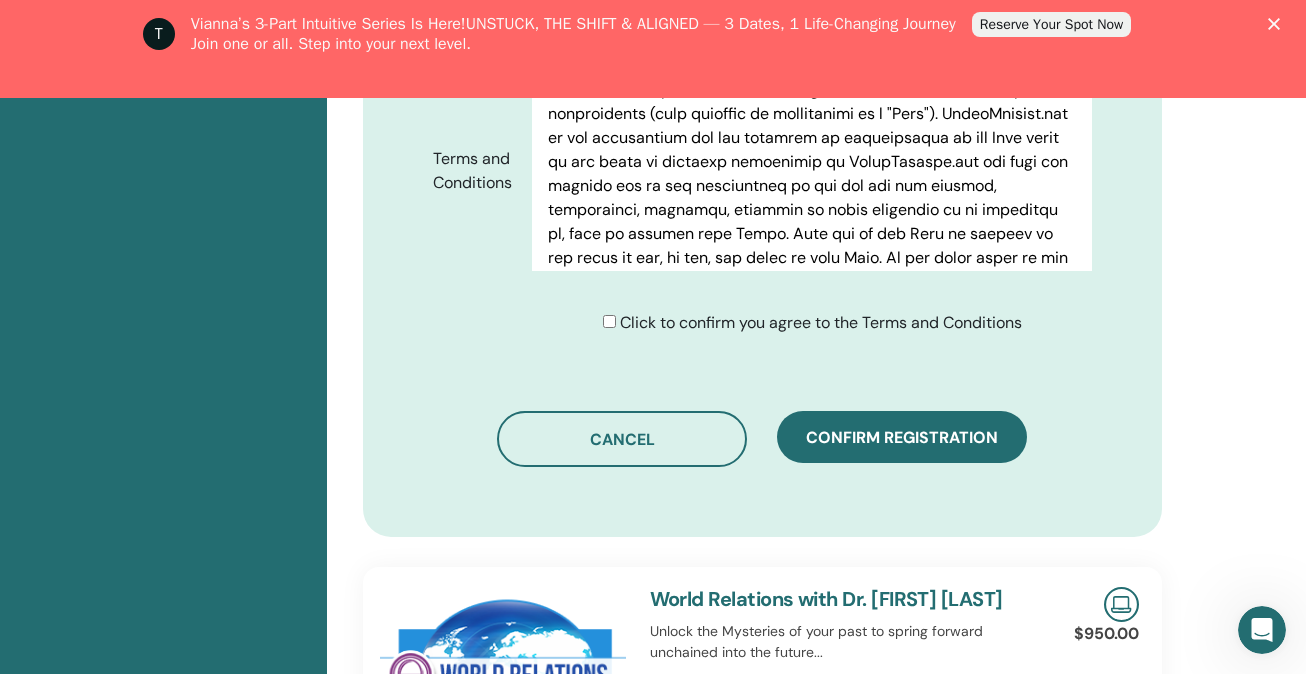 click on "Confirm registration" at bounding box center [902, 437] 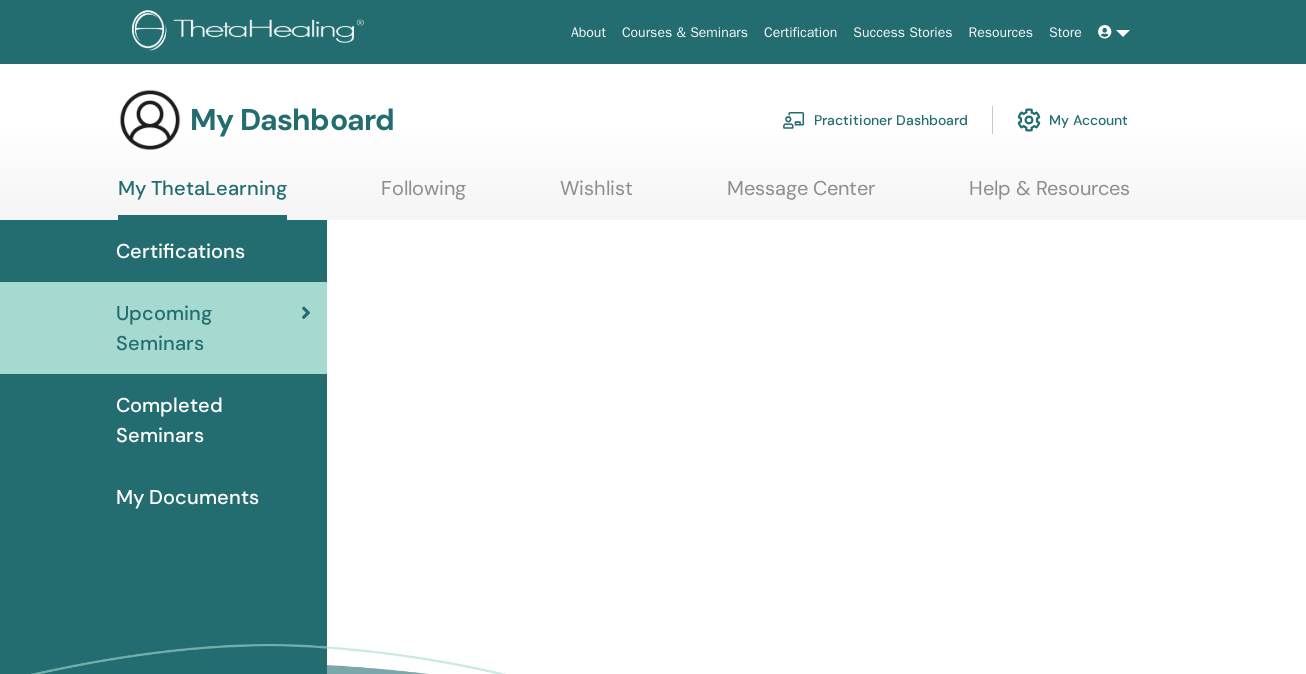scroll, scrollTop: 0, scrollLeft: 0, axis: both 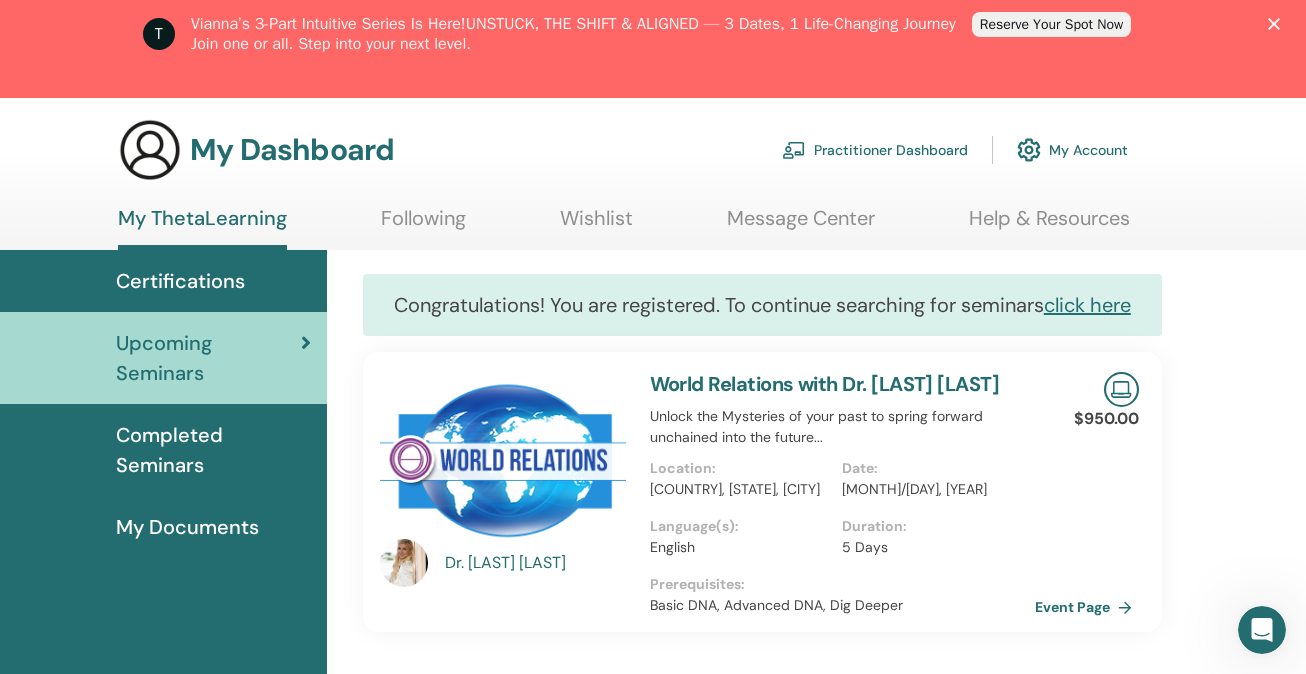 click on "World Relations with Dr. Allison  Snowden" at bounding box center (825, 384) 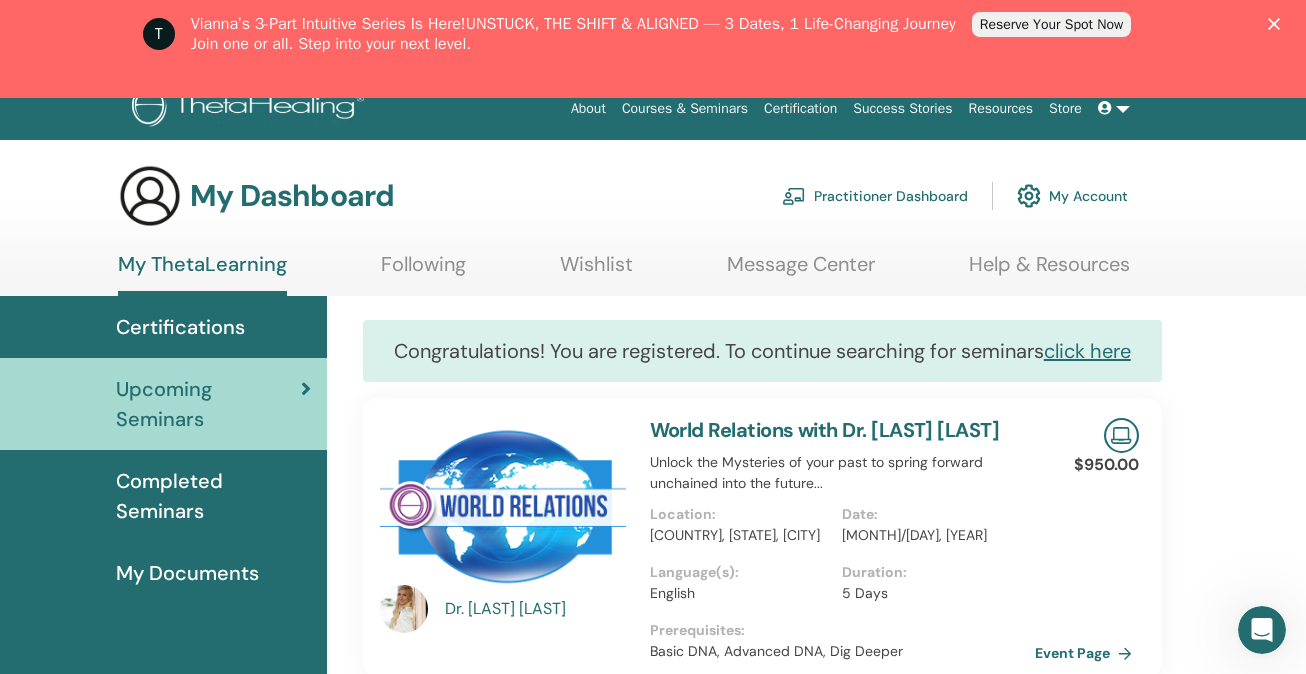 scroll, scrollTop: 0, scrollLeft: 0, axis: both 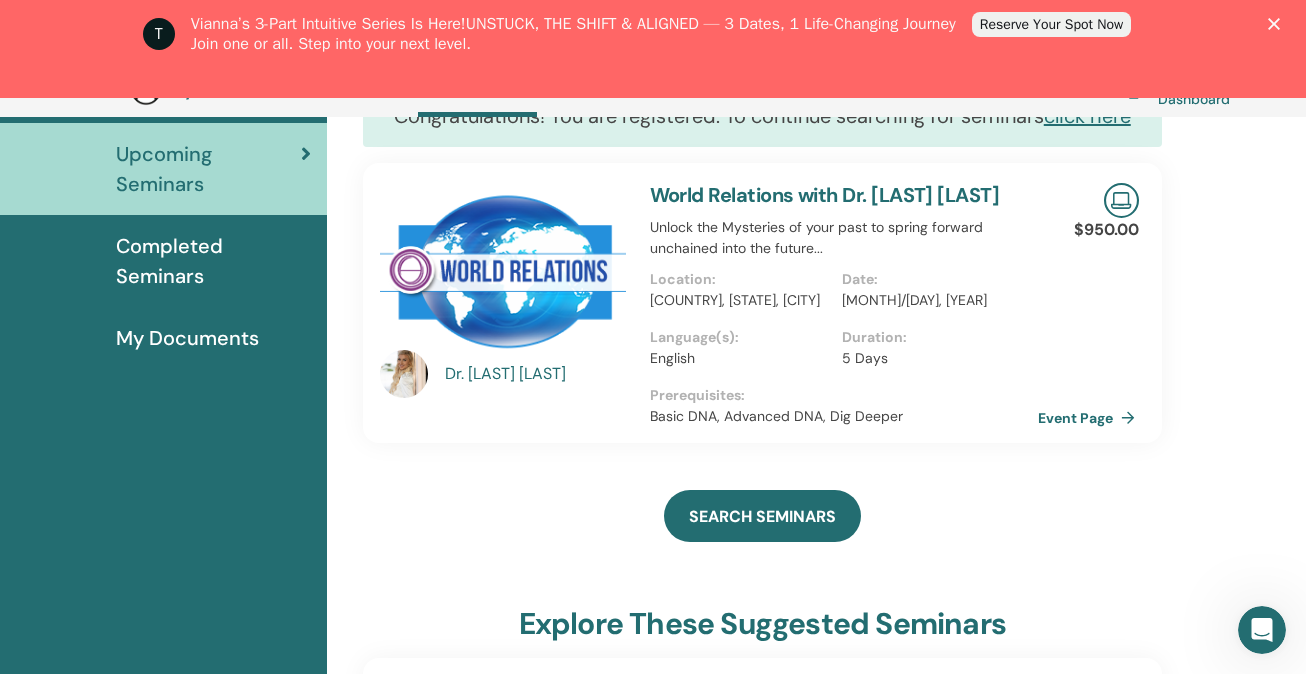 click on "Event Page" at bounding box center [1090, 418] 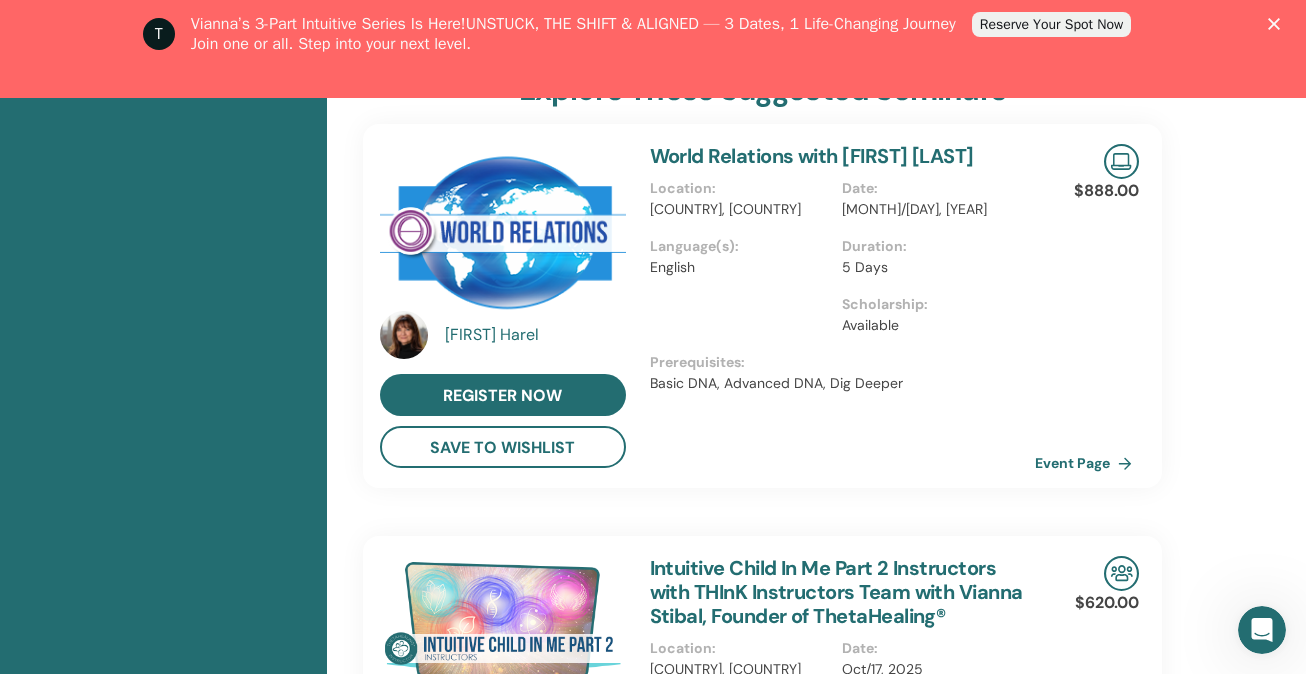 scroll, scrollTop: 850, scrollLeft: 0, axis: vertical 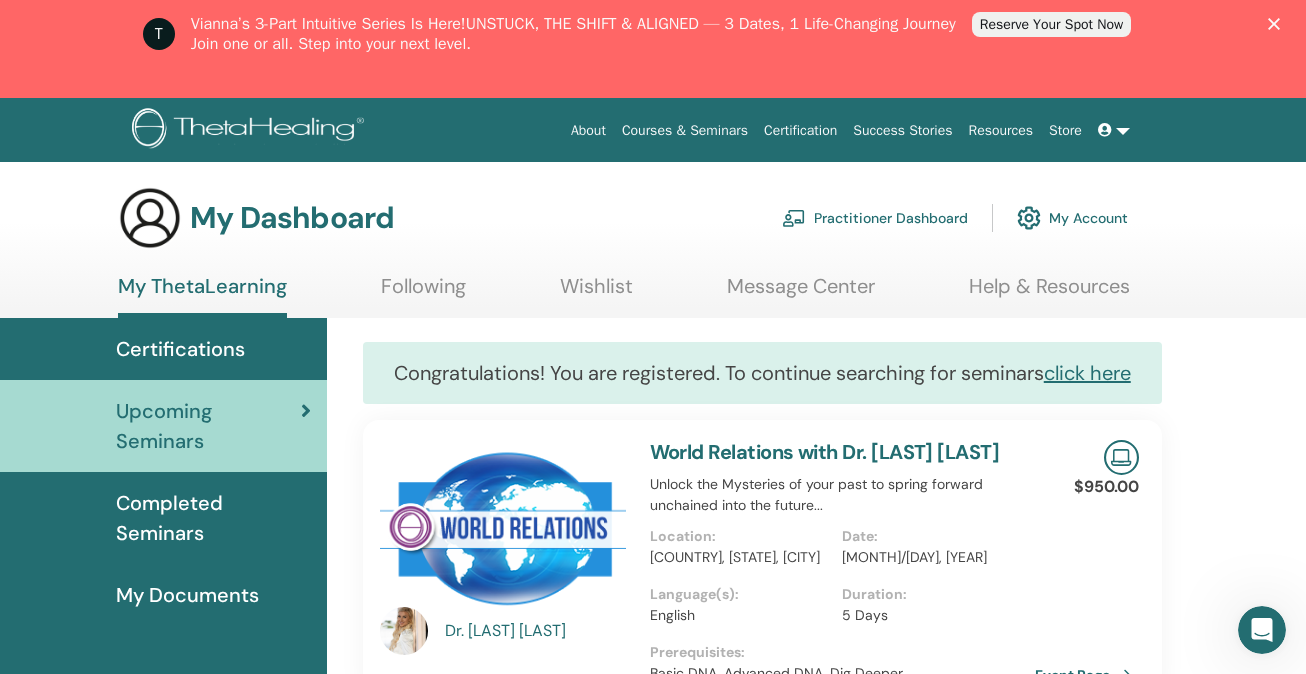click on "Courses & Seminars" at bounding box center (685, 130) 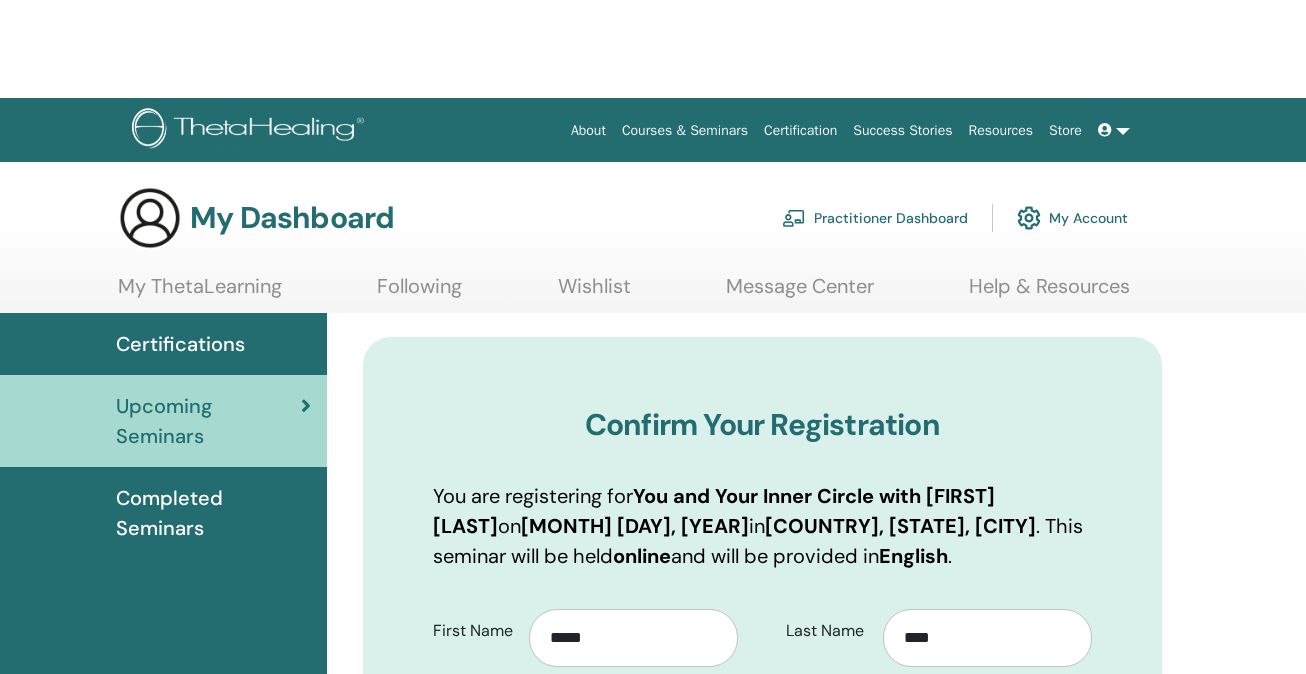scroll, scrollTop: 140, scrollLeft: 0, axis: vertical 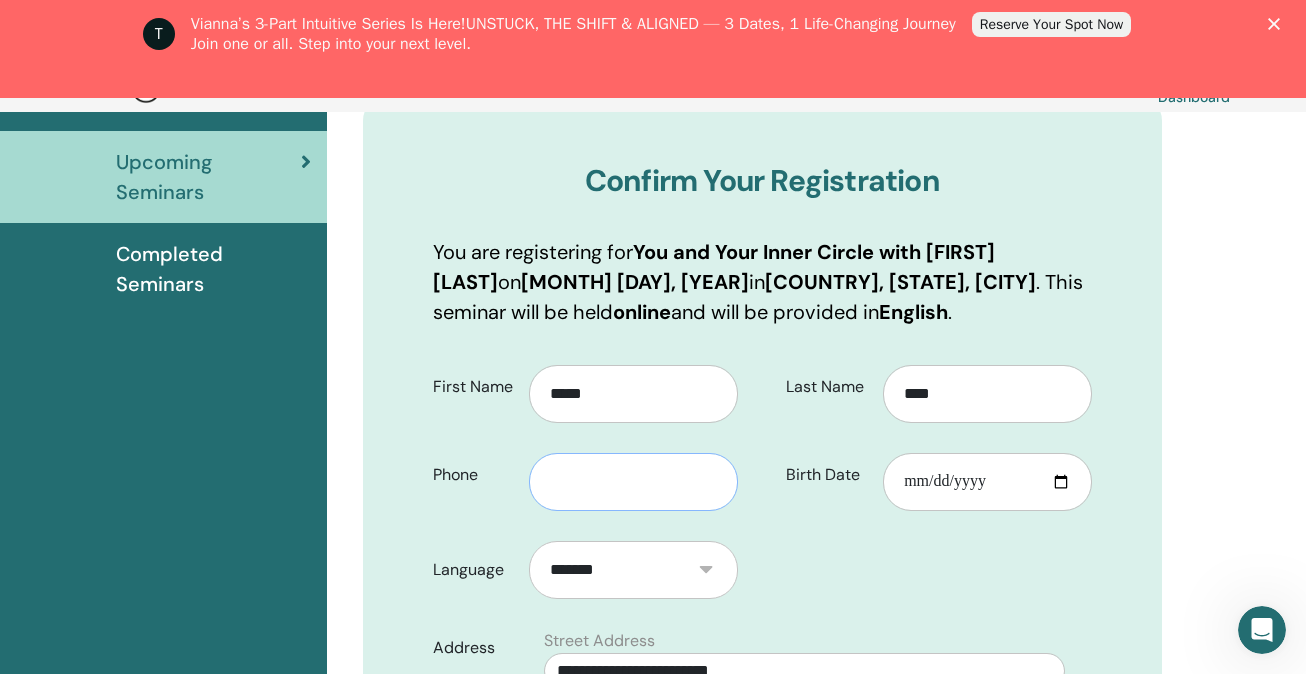 click at bounding box center (633, 482) 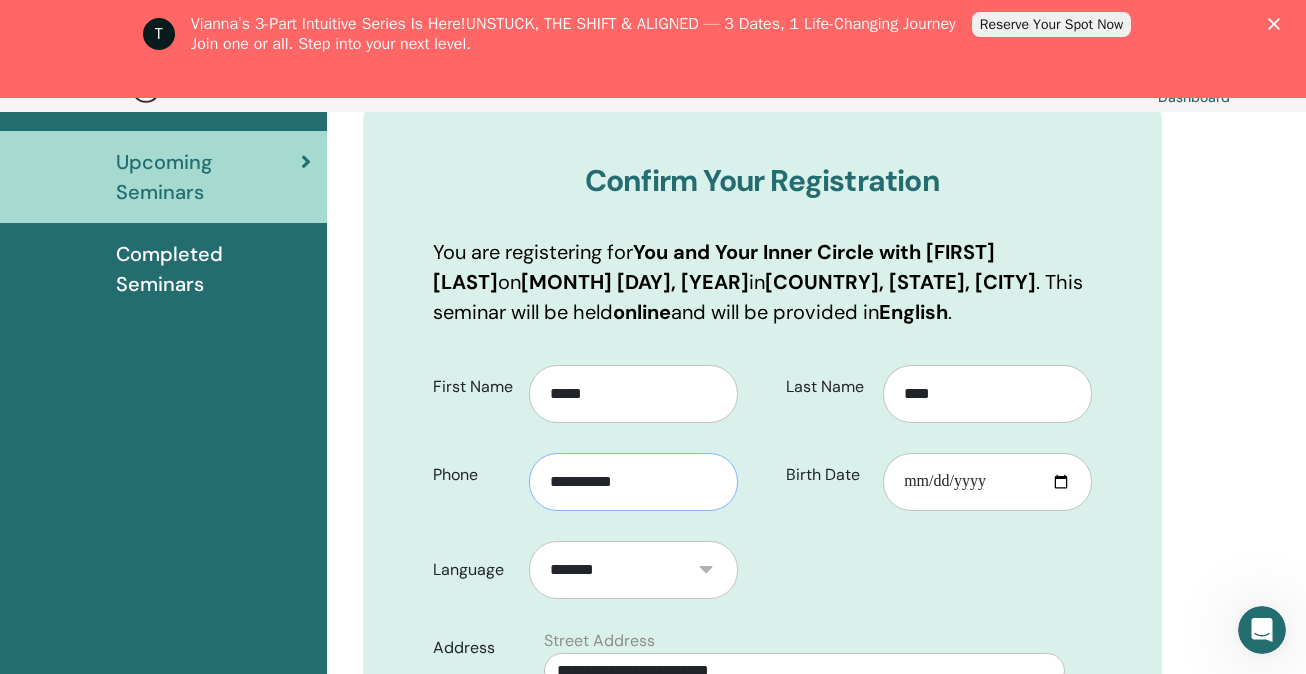 type on "**********" 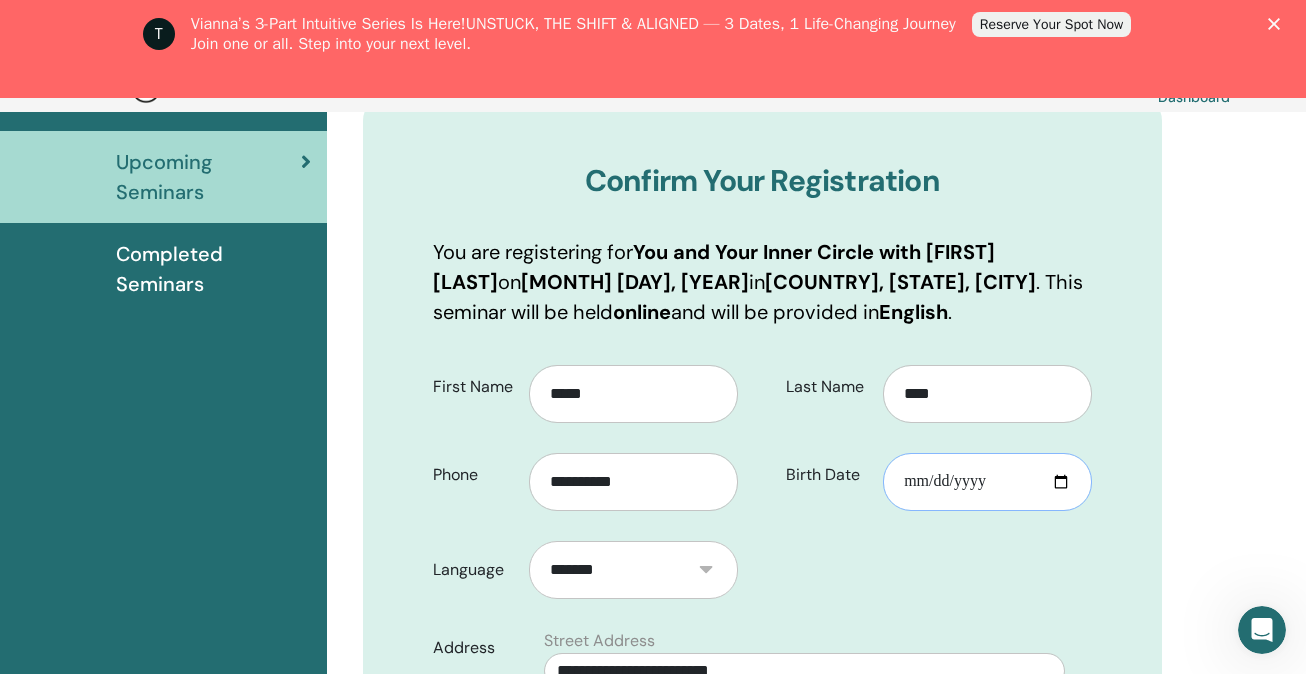 click on "Birth Date" at bounding box center (987, 482) 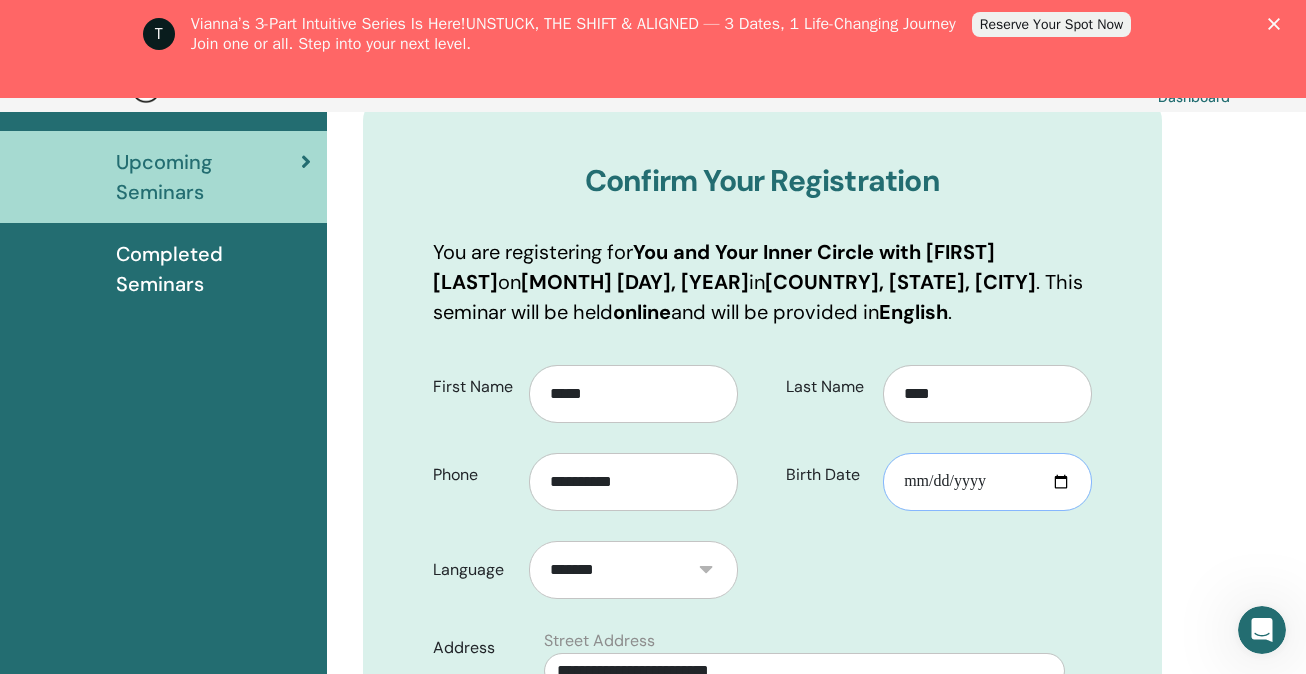 click on "Birth Date" at bounding box center [987, 482] 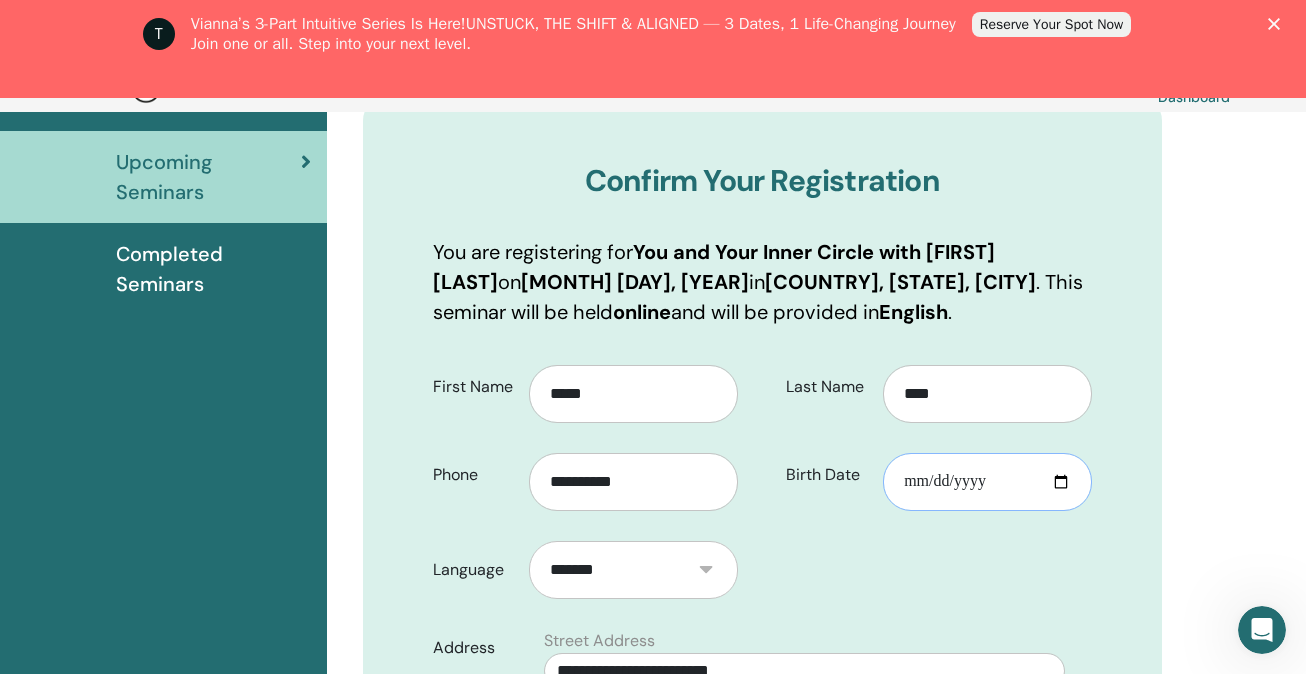 type on "**********" 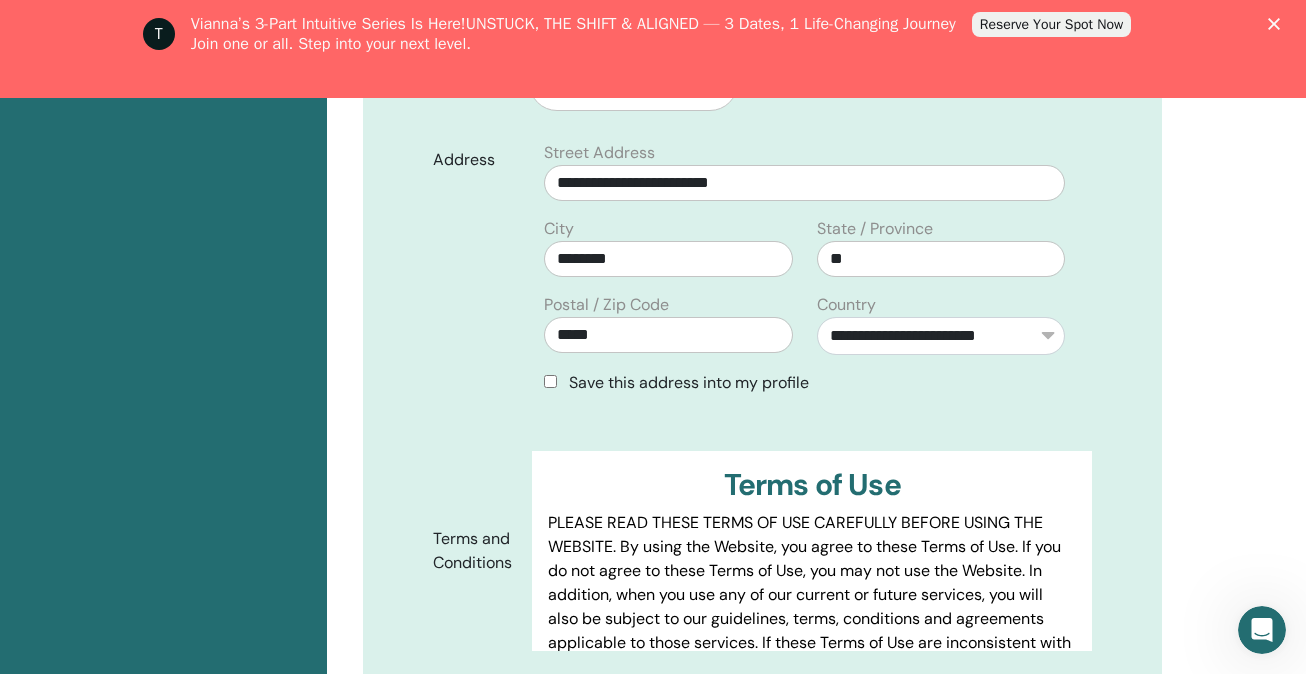 scroll, scrollTop: 788, scrollLeft: 0, axis: vertical 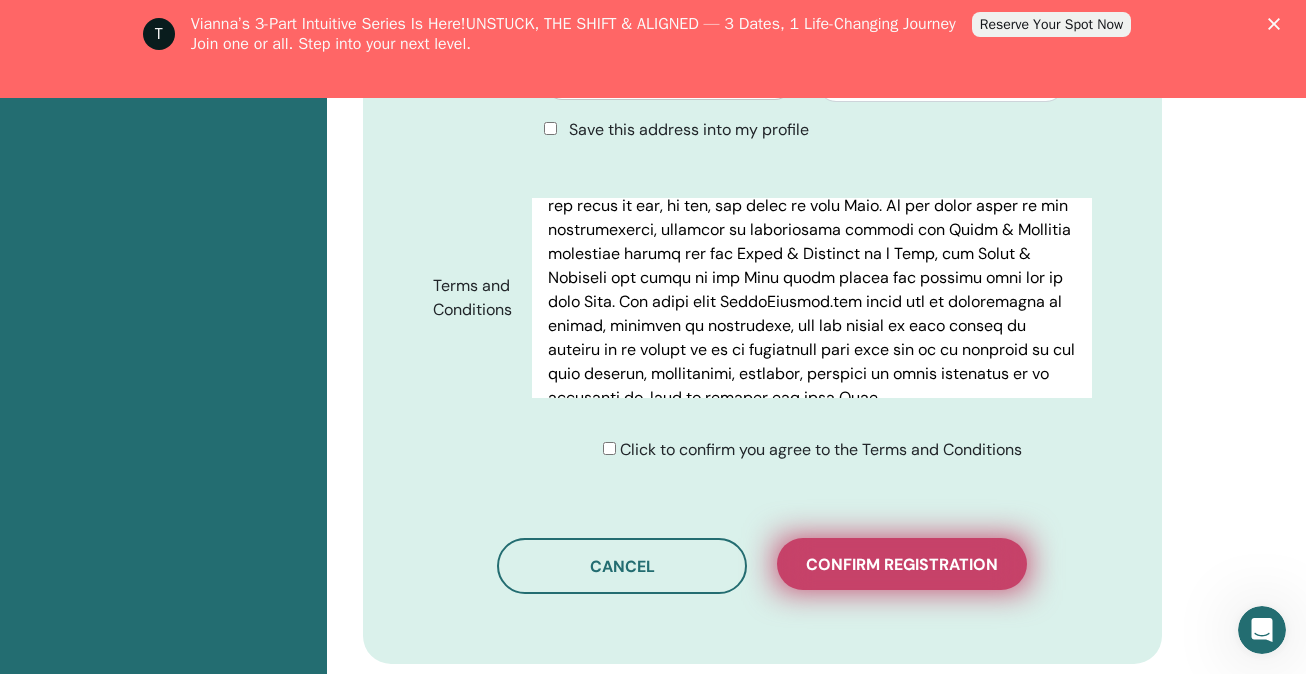 click on "Confirm registration" at bounding box center [902, 564] 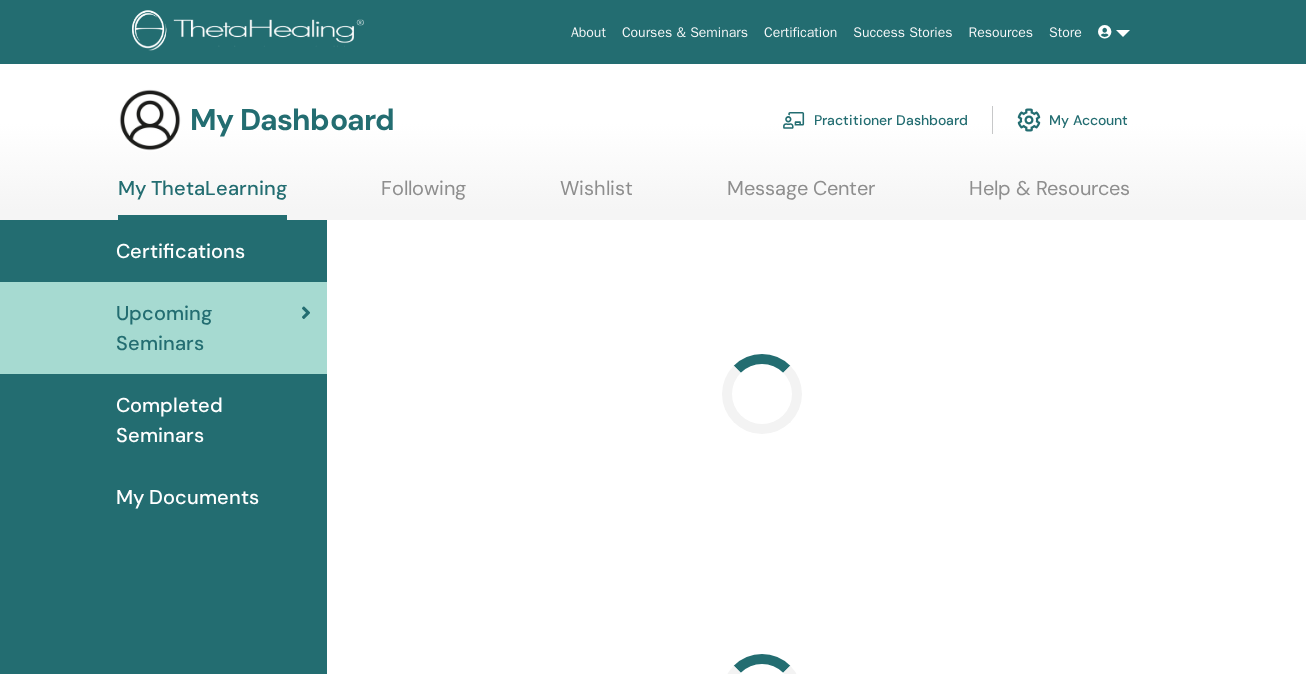scroll, scrollTop: 0, scrollLeft: 0, axis: both 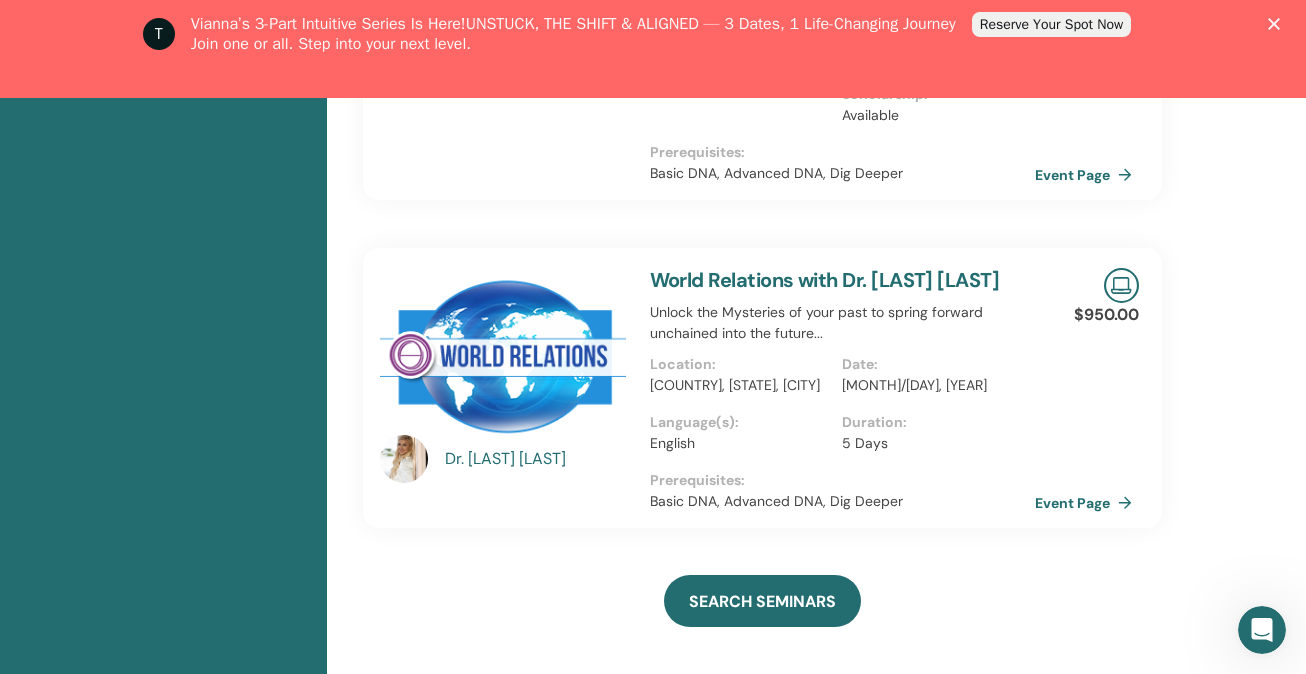 click on "Date :" at bounding box center (932, 364) 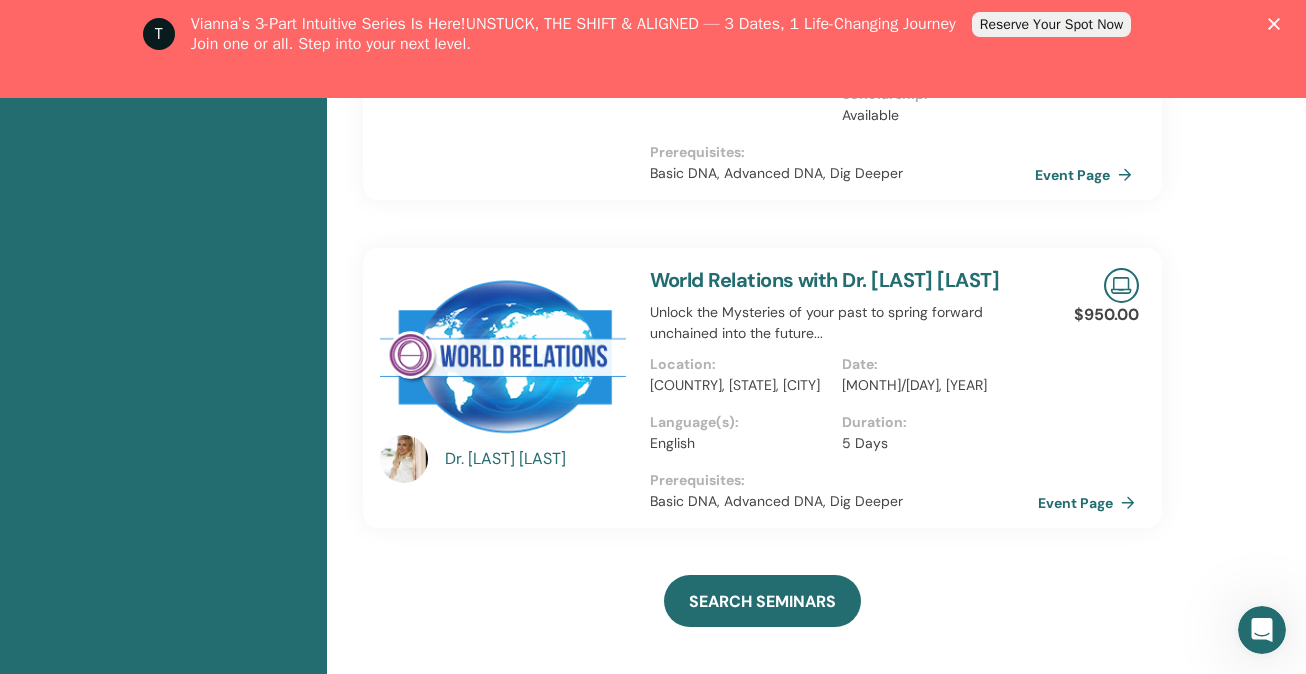 click on "Event Page" at bounding box center (1090, 503) 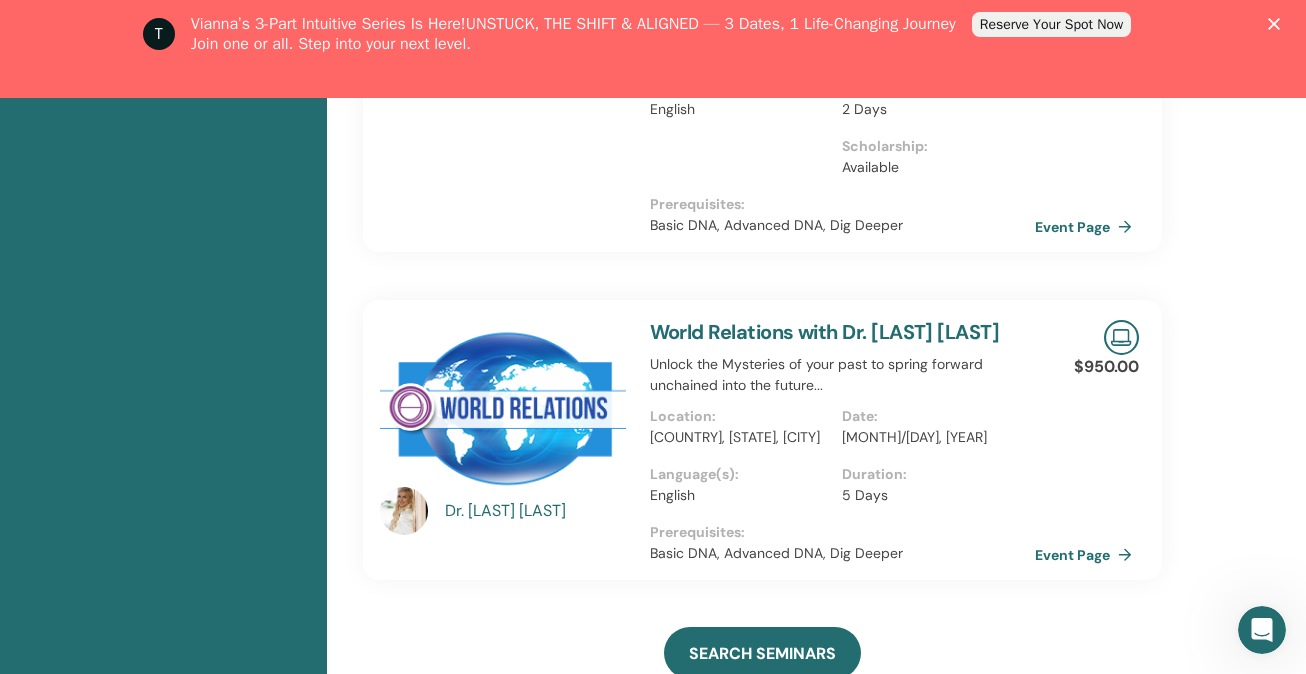 scroll, scrollTop: 75, scrollLeft: 0, axis: vertical 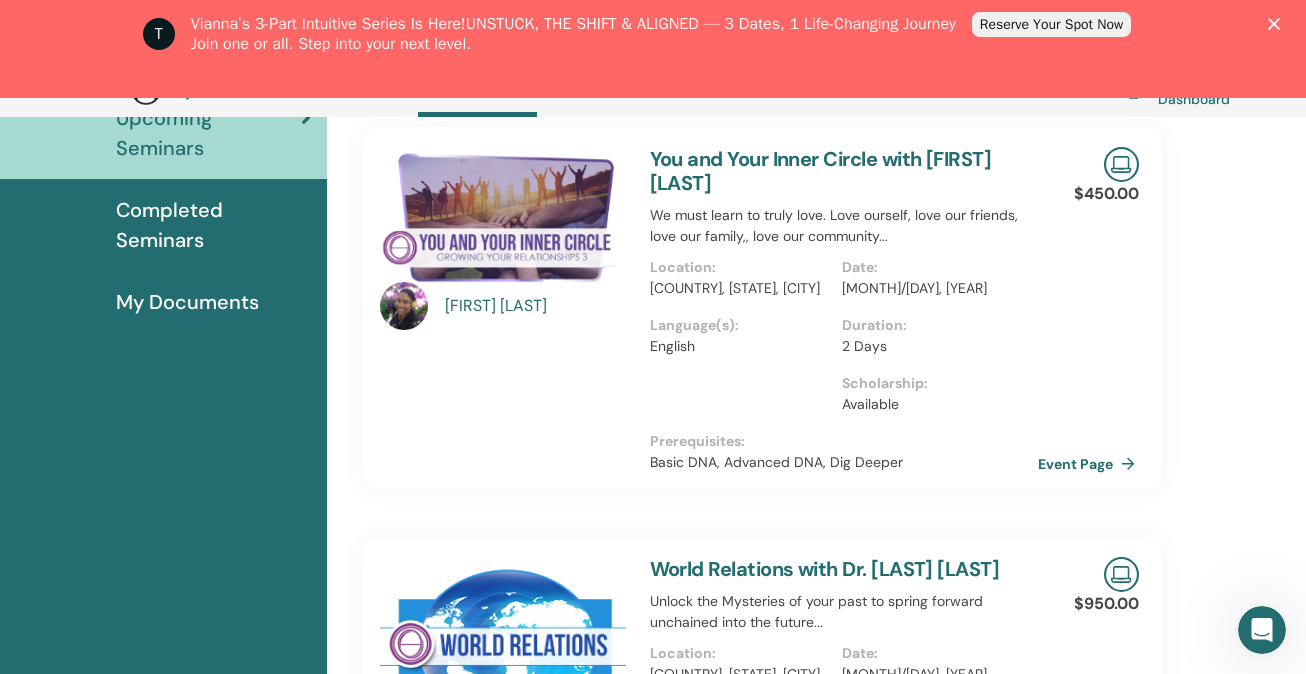 click on "Event Page" at bounding box center [1090, 464] 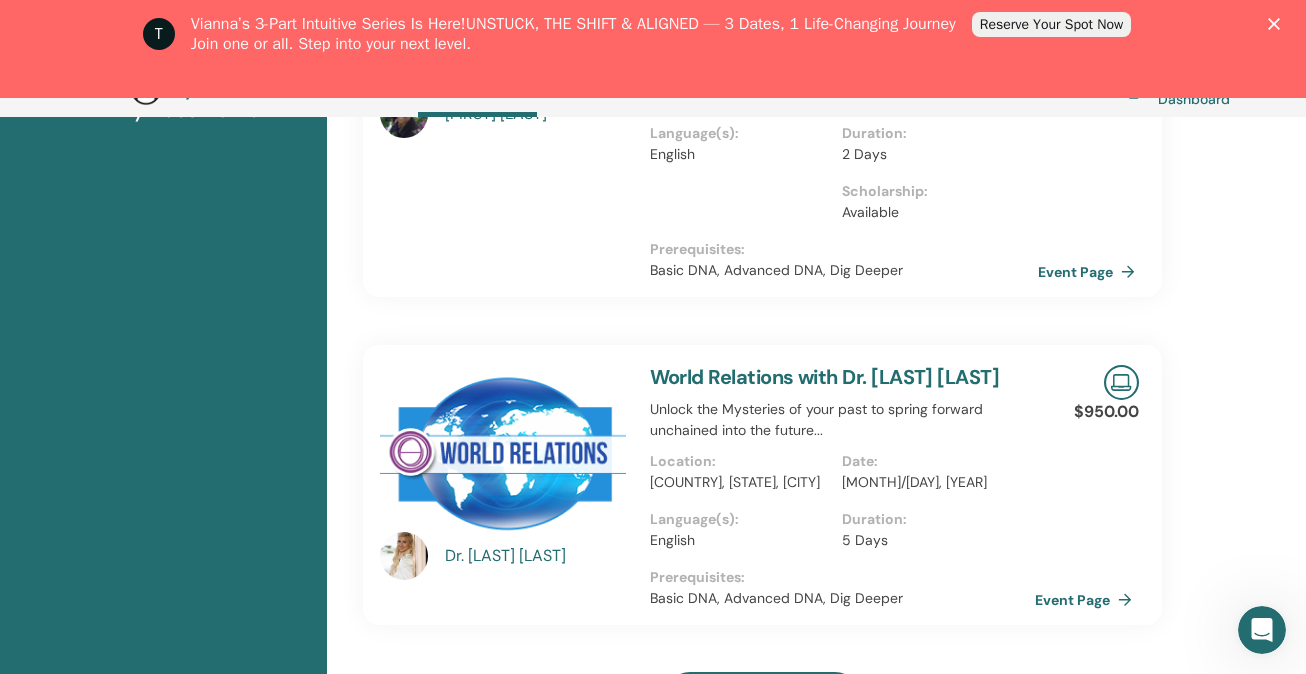 scroll, scrollTop: 667, scrollLeft: 0, axis: vertical 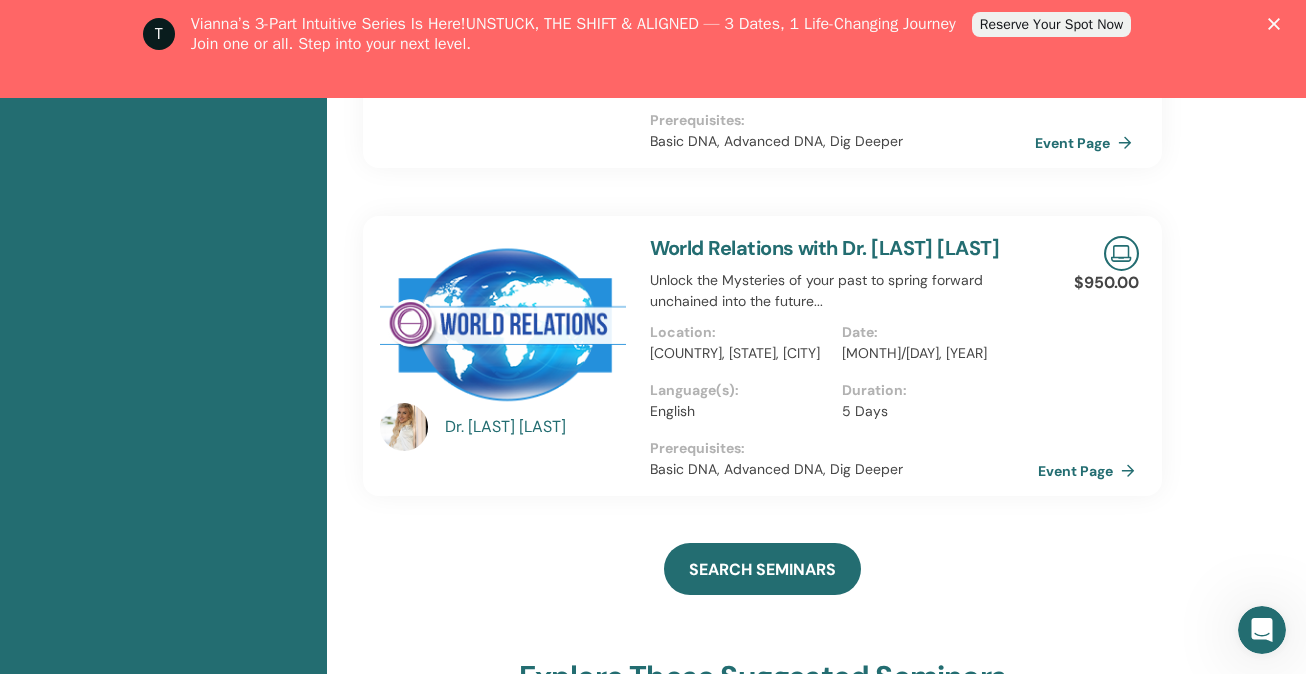 click on "Event Page" at bounding box center (1090, 471) 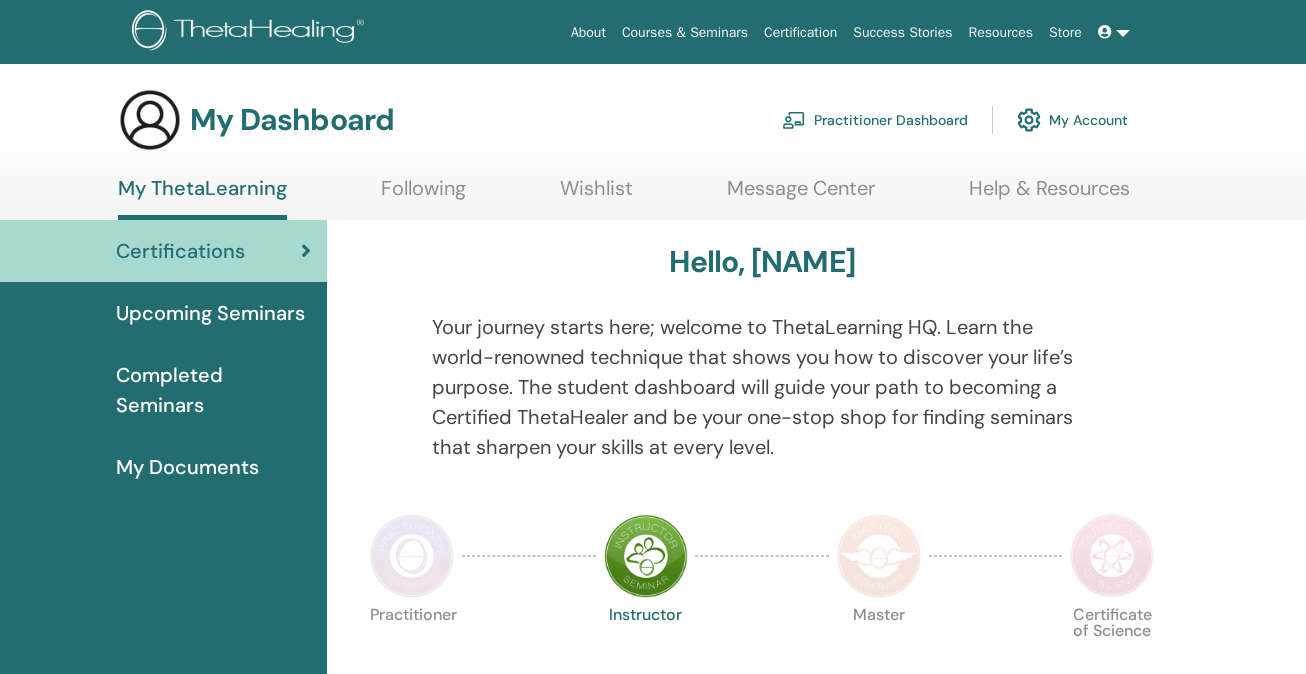 scroll, scrollTop: 0, scrollLeft: 0, axis: both 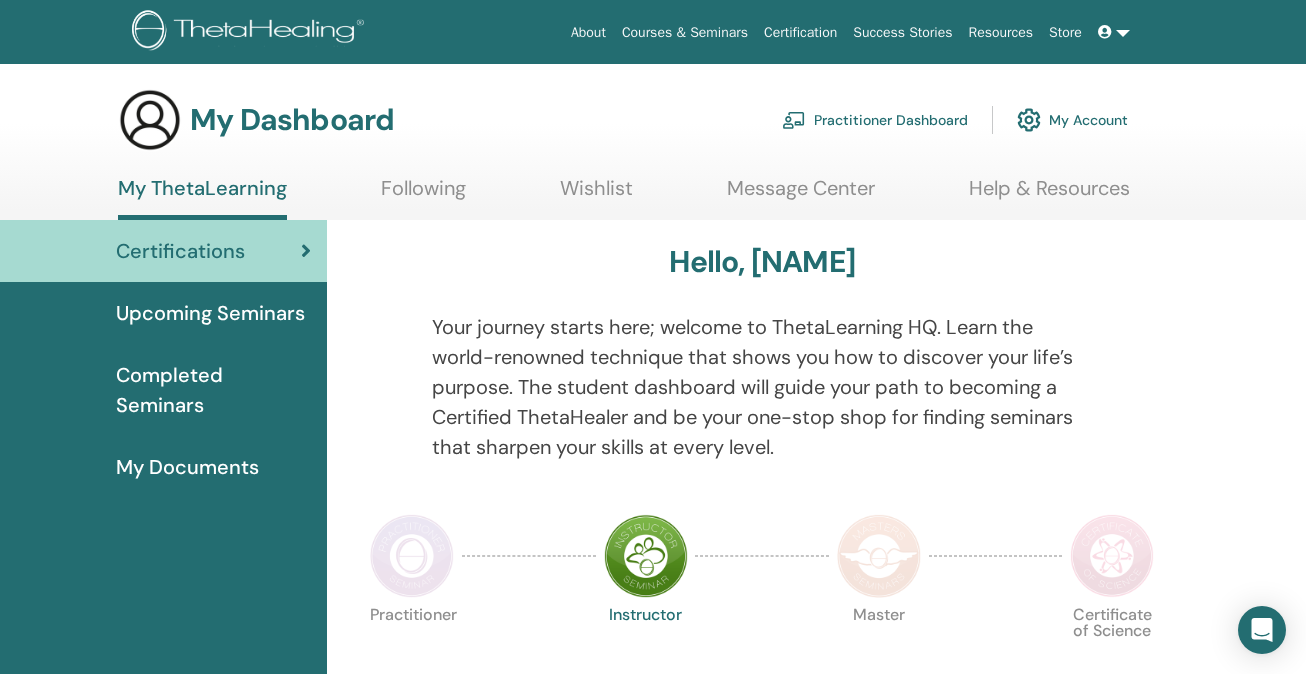 click on "Completed Seminars" at bounding box center (213, 390) 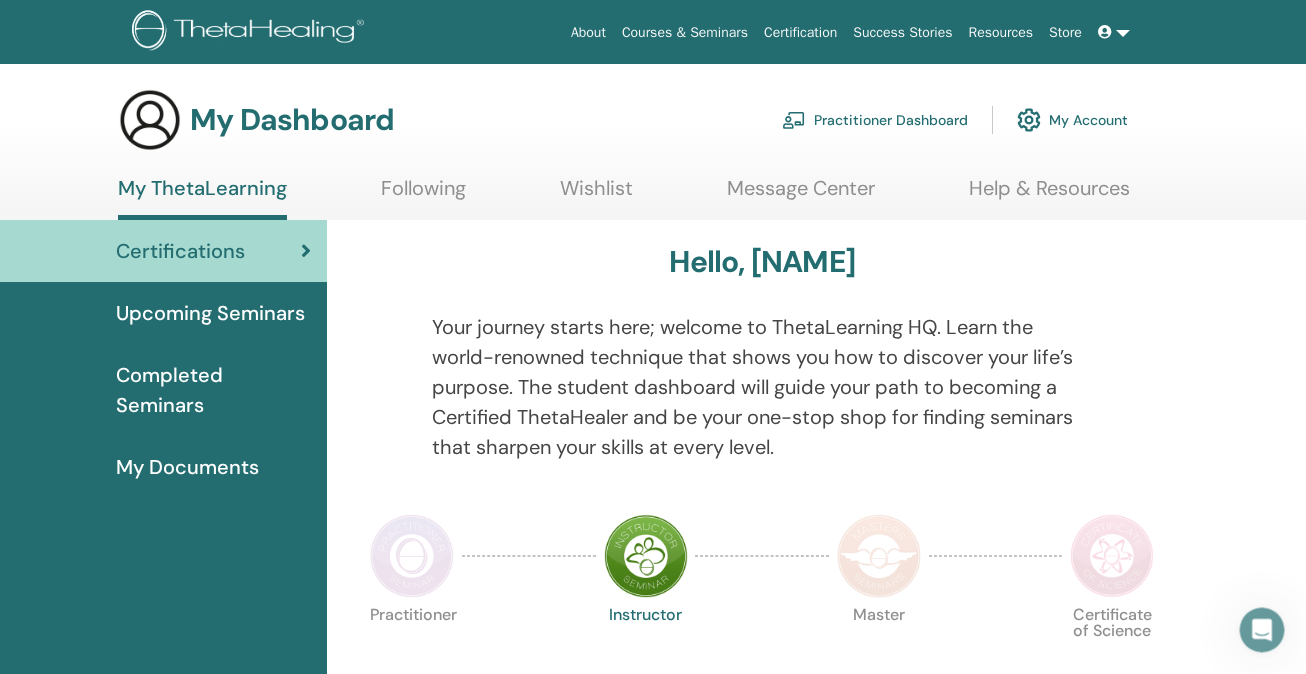 scroll, scrollTop: 0, scrollLeft: 0, axis: both 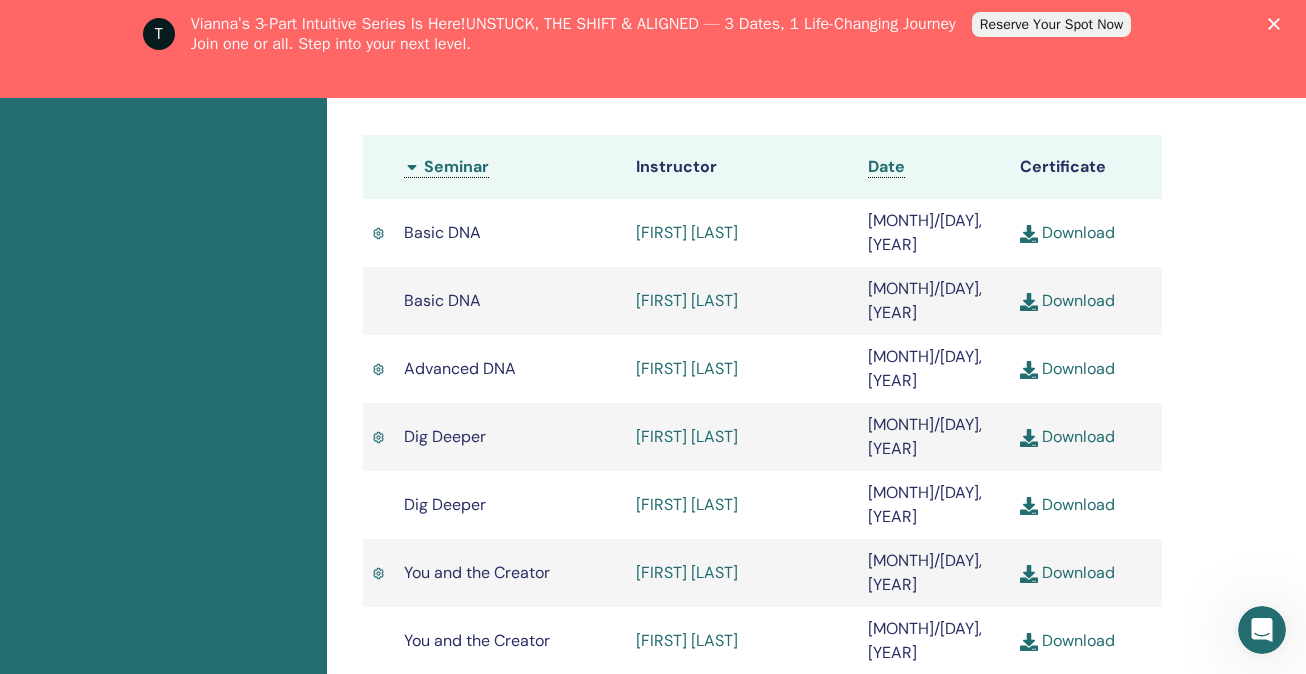 click on "[FIRST] [LAST]" at bounding box center (687, 572) 